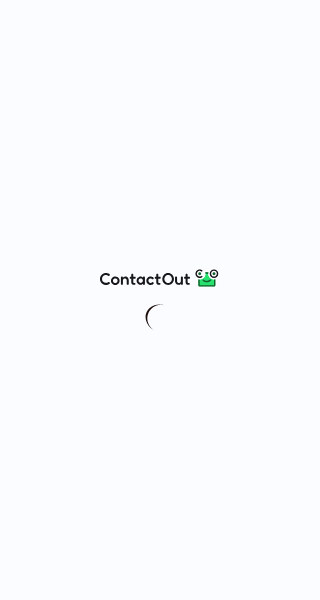 scroll, scrollTop: 0, scrollLeft: 0, axis: both 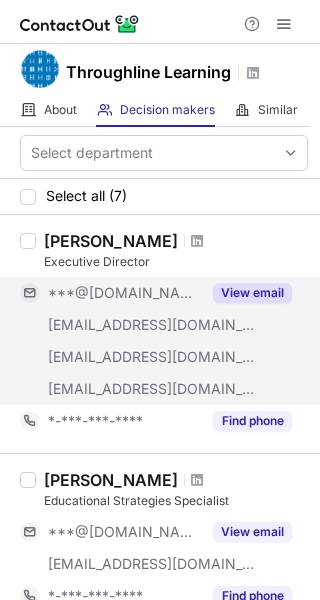 click on "View email" at bounding box center [252, 293] 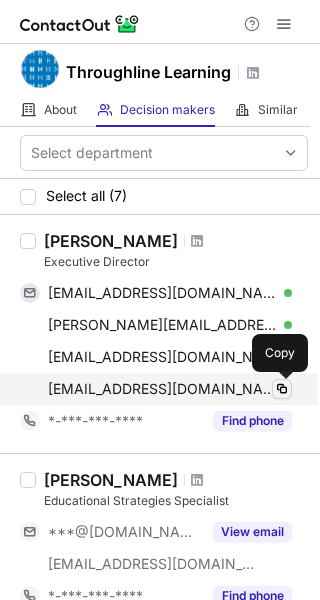 click at bounding box center [282, 389] 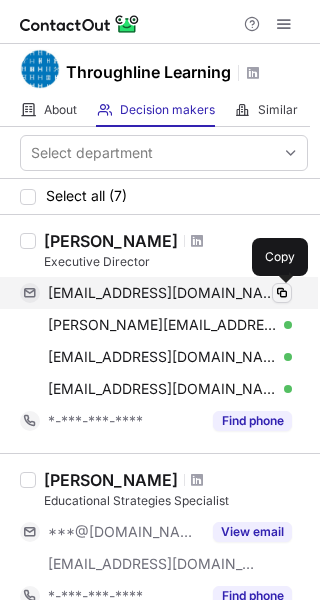 click at bounding box center (282, 293) 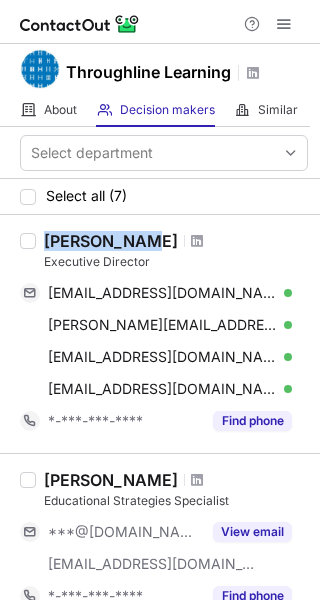 drag, startPoint x: 39, startPoint y: 238, endPoint x: 140, endPoint y: 245, distance: 101.24229 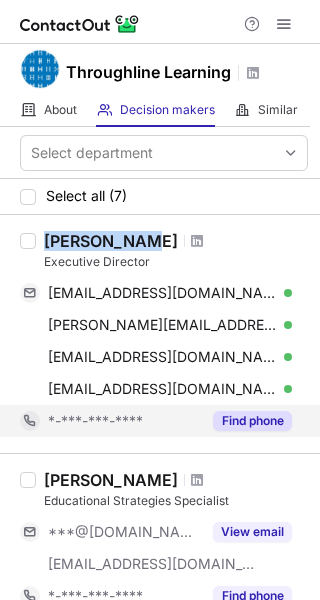 click on "Find phone" at bounding box center (252, 421) 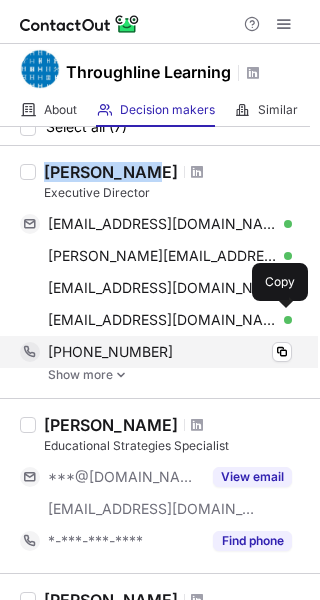 scroll, scrollTop: 100, scrollLeft: 0, axis: vertical 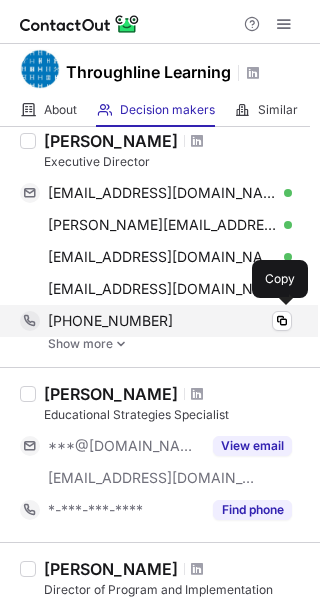 click on "+14018317323" at bounding box center [110, 321] 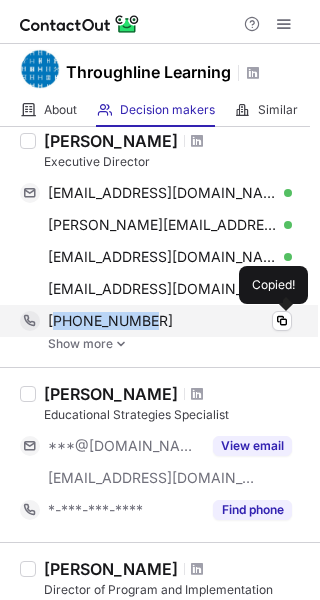 click on "+14018317323" at bounding box center (110, 321) 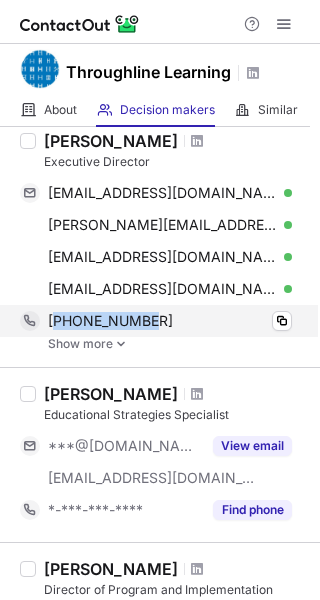 copy on "14018317323" 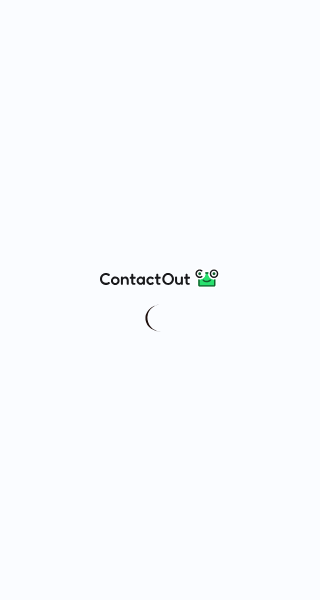 scroll, scrollTop: 0, scrollLeft: 0, axis: both 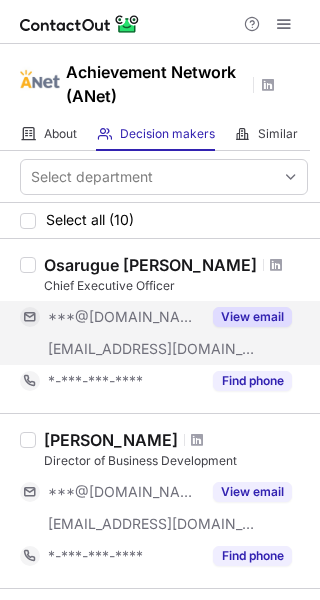 click on "View email" at bounding box center (252, 317) 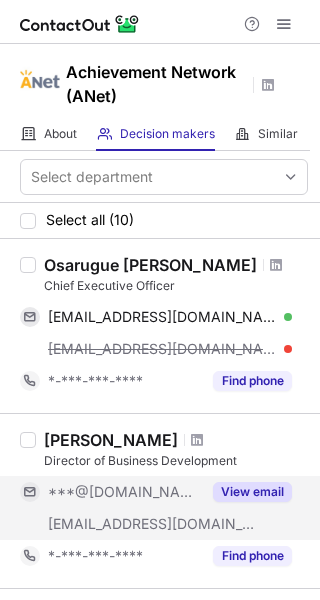 click on "View email" at bounding box center (252, 492) 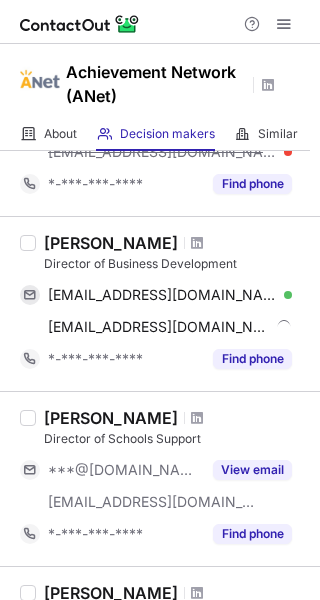 scroll, scrollTop: 200, scrollLeft: 0, axis: vertical 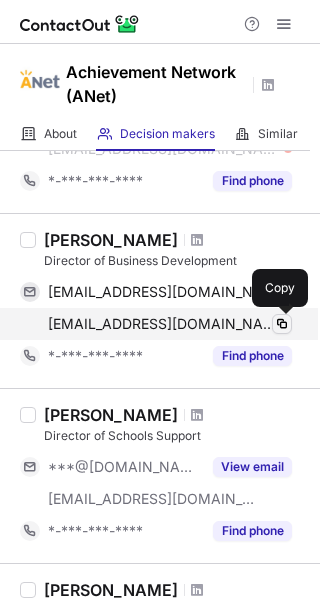 click at bounding box center [282, 324] 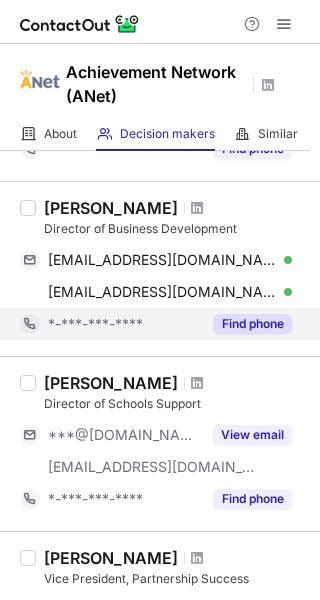 click on "Find phone" at bounding box center (252, 324) 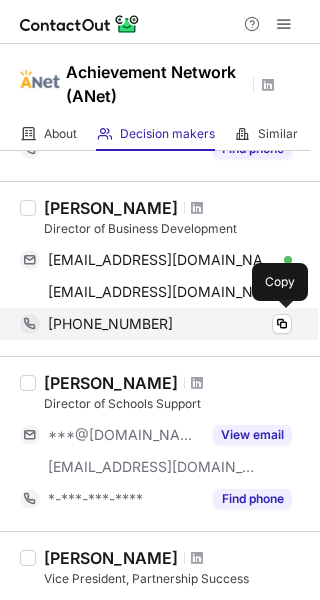 click on "+16014543139" at bounding box center [110, 324] 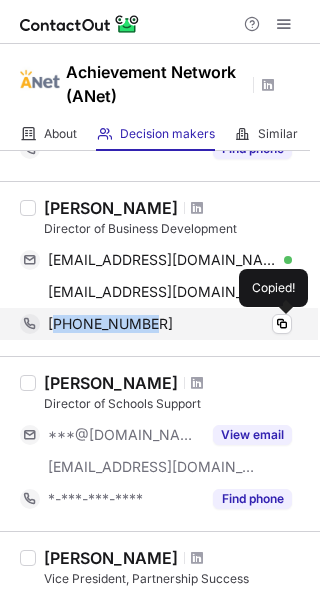 click on "+16014543139" at bounding box center [110, 324] 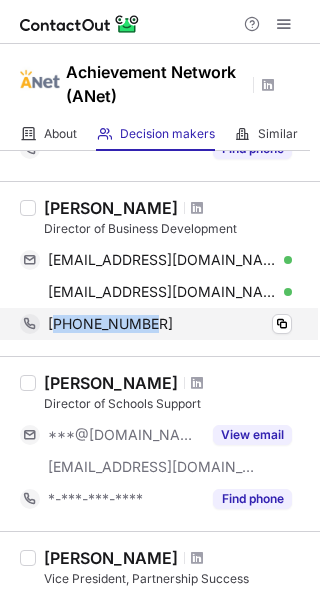 copy on "16014543139" 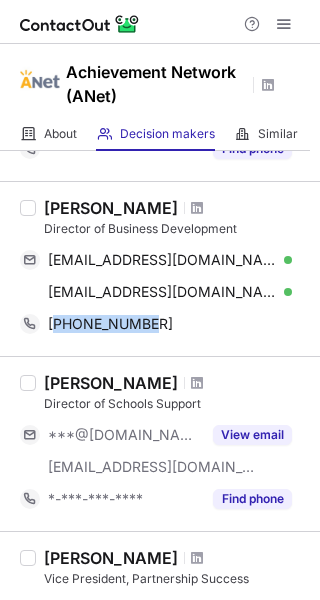 drag, startPoint x: 39, startPoint y: 201, endPoint x: 182, endPoint y: 200, distance: 143.0035 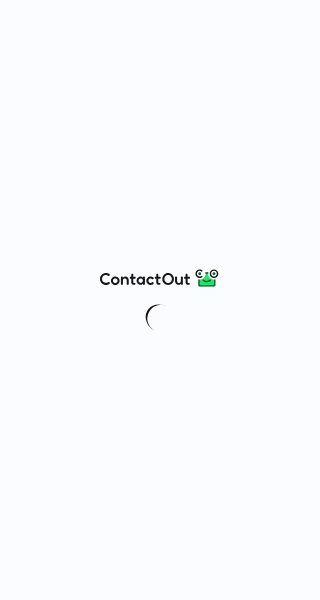 scroll, scrollTop: 0, scrollLeft: 0, axis: both 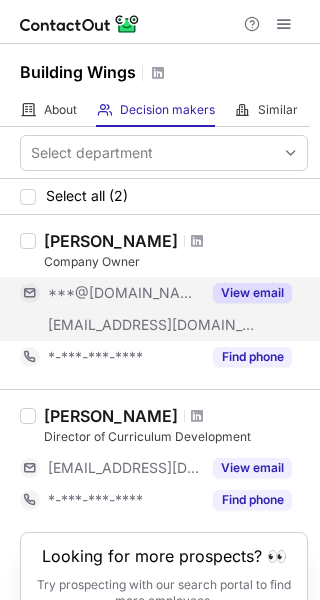click on "View email" at bounding box center [252, 293] 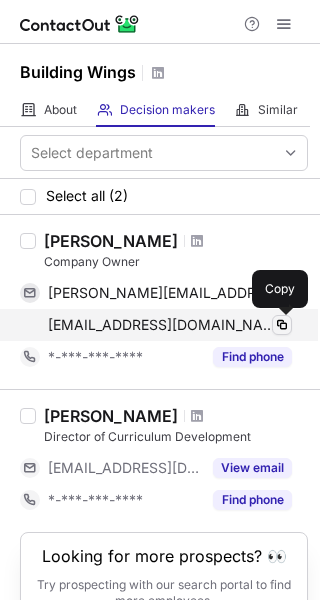 click at bounding box center [282, 325] 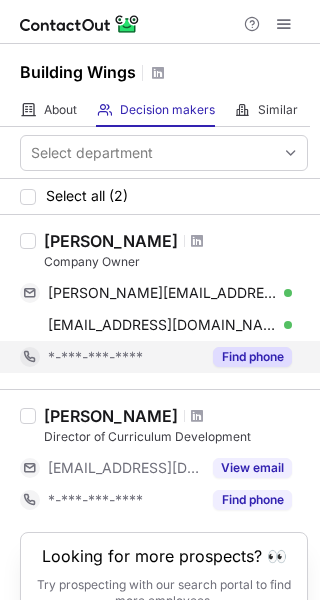 click on "Find phone" at bounding box center [252, 357] 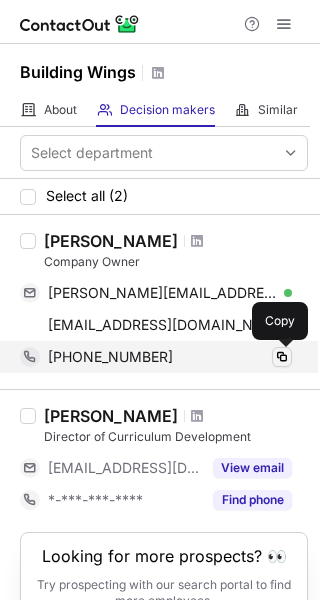 click at bounding box center (282, 357) 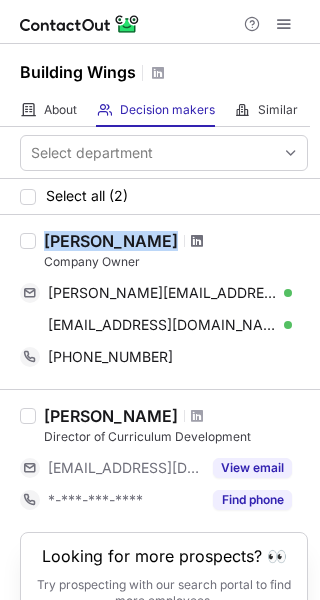 drag, startPoint x: 38, startPoint y: 241, endPoint x: 184, endPoint y: 238, distance: 146.03082 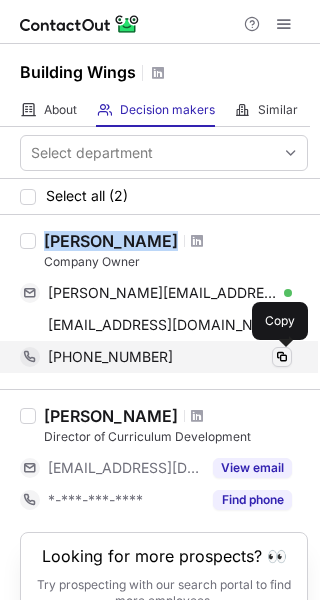 click at bounding box center (282, 357) 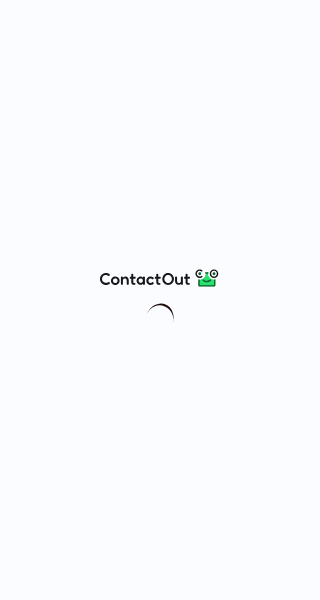 scroll, scrollTop: 0, scrollLeft: 0, axis: both 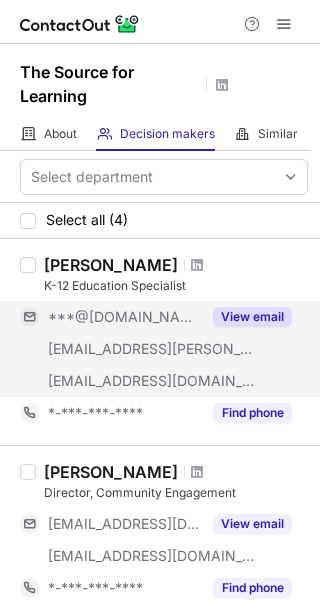 click on "View email" at bounding box center (252, 317) 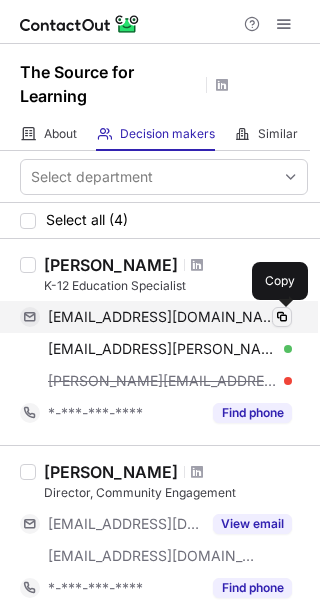 click at bounding box center (282, 317) 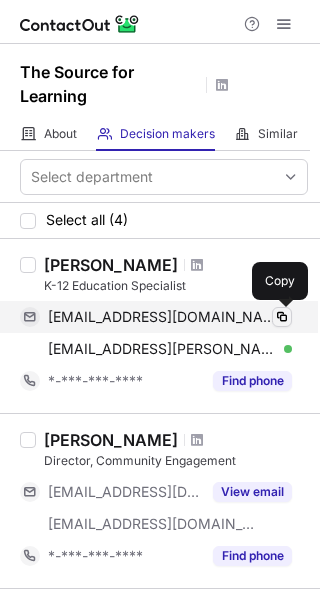click at bounding box center (282, 317) 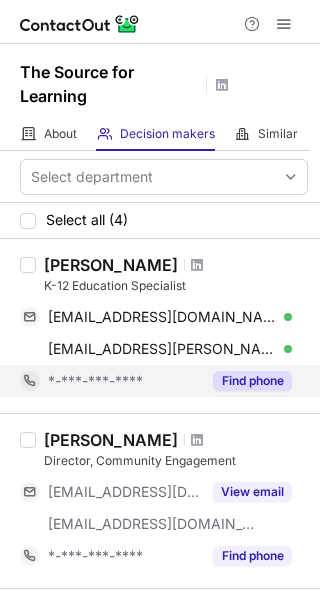 click on "Find phone" at bounding box center [252, 381] 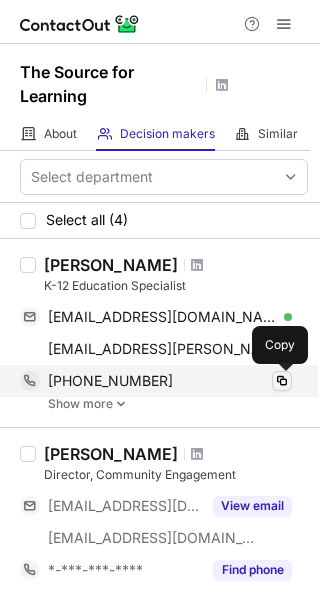 click at bounding box center (282, 381) 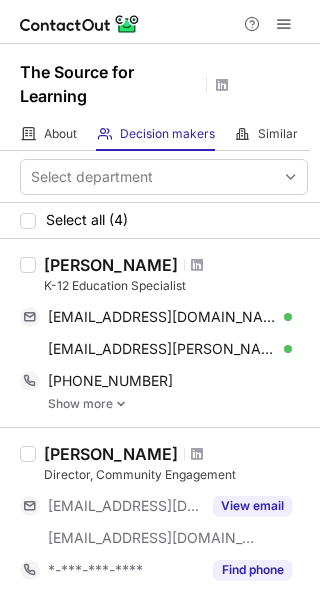 click on "Karen Streeter" at bounding box center [111, 265] 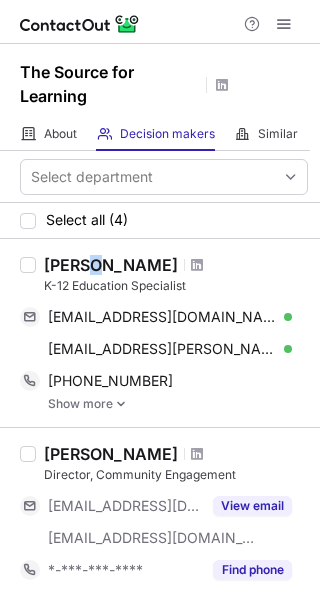 click on "Karen Streeter" at bounding box center [111, 265] 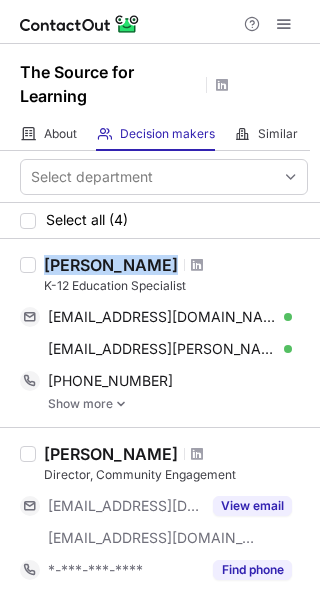 click on "Karen Streeter" at bounding box center (111, 265) 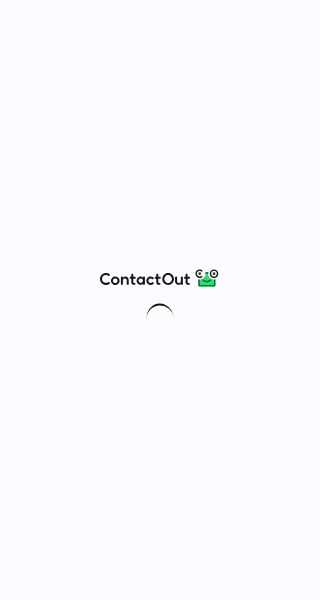 scroll, scrollTop: 0, scrollLeft: 0, axis: both 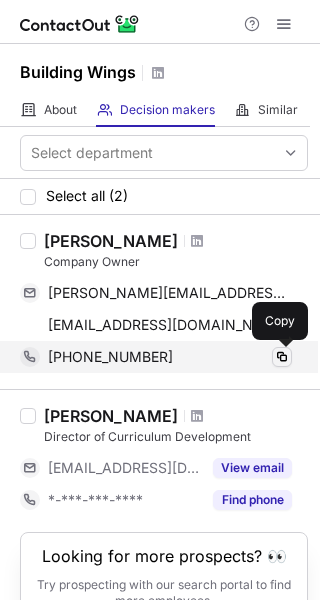 click at bounding box center [282, 357] 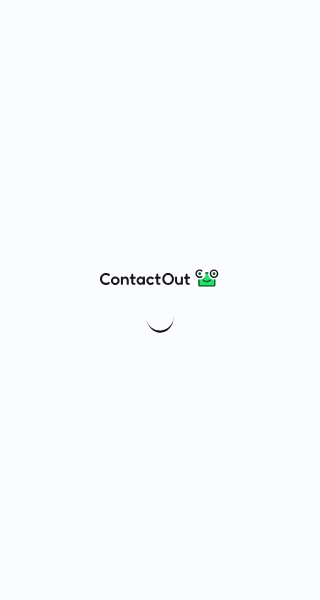 scroll, scrollTop: 0, scrollLeft: 0, axis: both 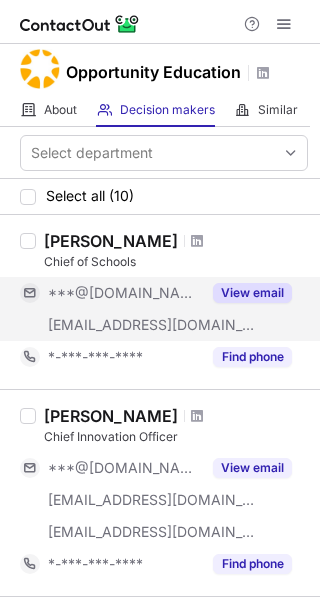 click on "View email" at bounding box center [252, 293] 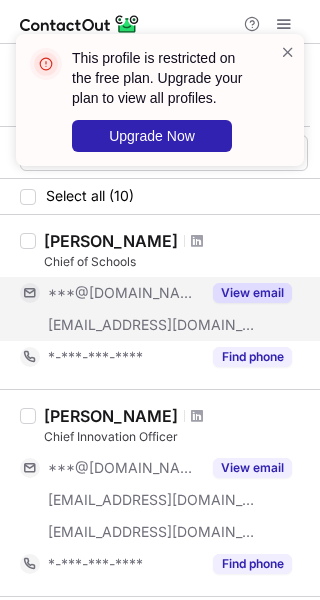 click on "View email" at bounding box center [252, 293] 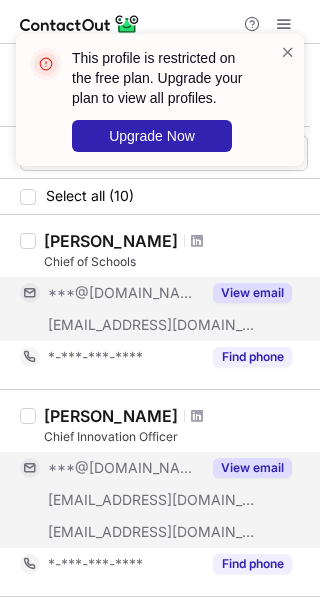 click on "View email" at bounding box center (252, 468) 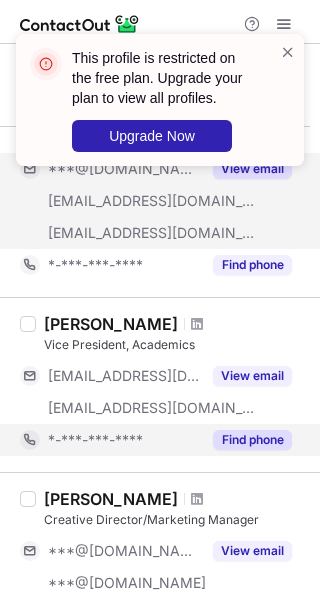scroll, scrollTop: 300, scrollLeft: 0, axis: vertical 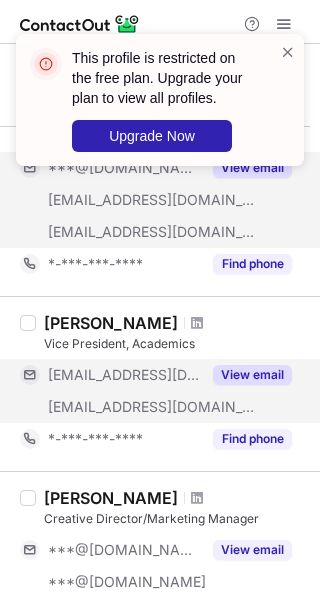 click on "View email" at bounding box center (252, 375) 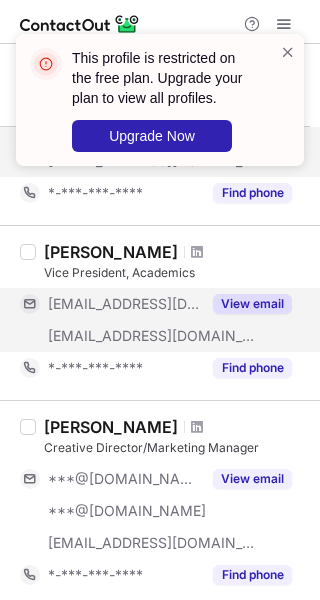 scroll, scrollTop: 400, scrollLeft: 0, axis: vertical 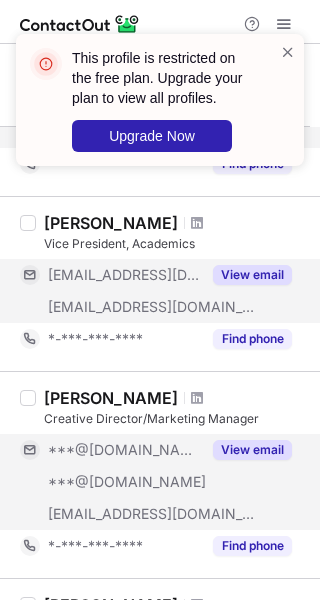 click on "View email" at bounding box center [252, 450] 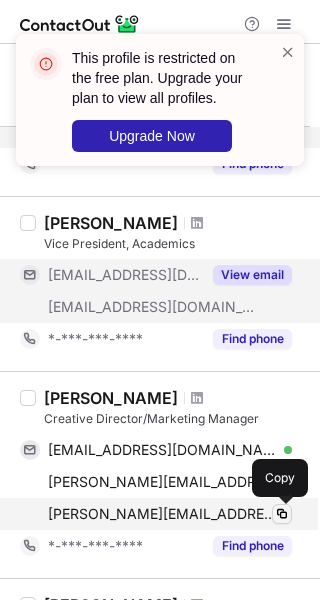 click at bounding box center (282, 514) 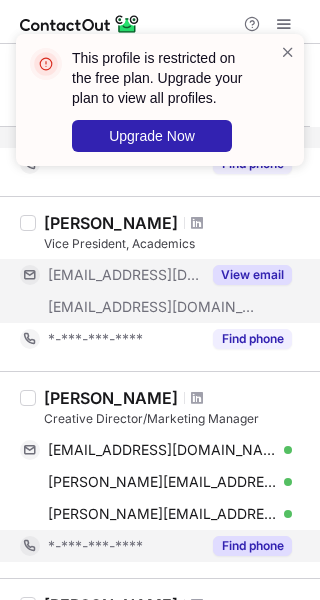 click on "Find phone" at bounding box center [252, 546] 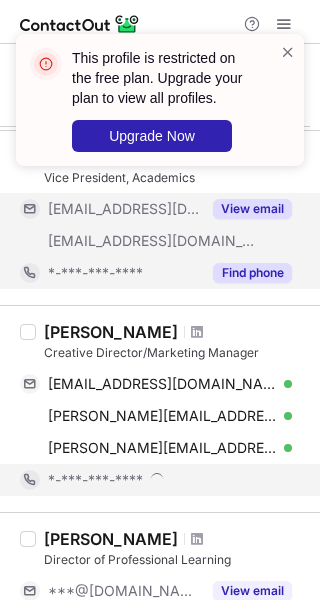 scroll, scrollTop: 500, scrollLeft: 0, axis: vertical 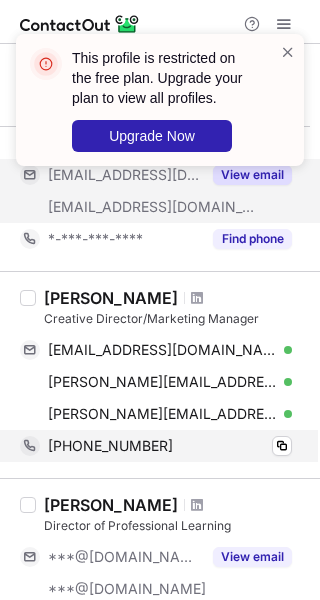 click on "+12063836758 Copy" at bounding box center (156, 446) 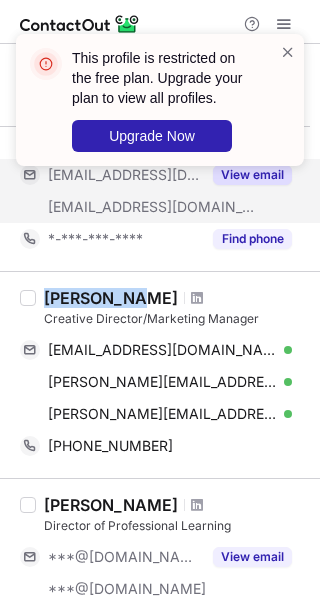 drag, startPoint x: 40, startPoint y: 297, endPoint x: 138, endPoint y: 299, distance: 98.02041 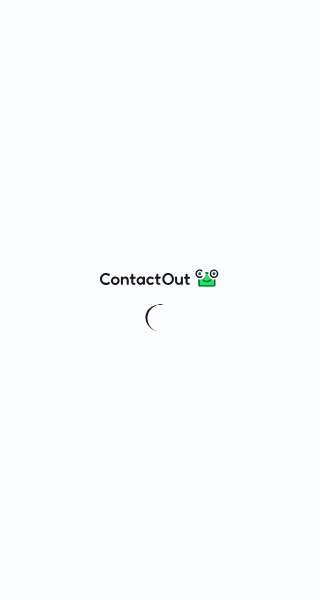 scroll, scrollTop: 0, scrollLeft: 0, axis: both 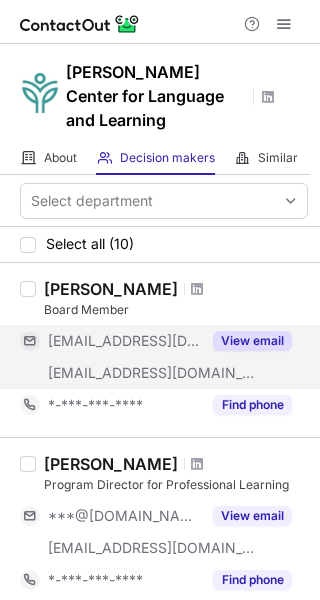 click on "View email" at bounding box center [252, 341] 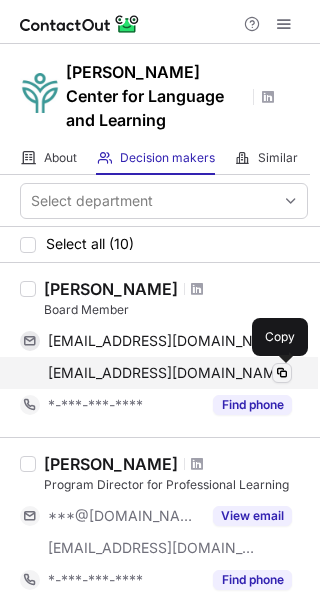 click at bounding box center [282, 373] 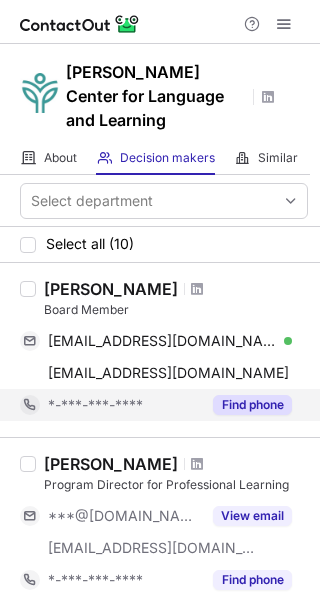 click on "Find phone" at bounding box center [252, 405] 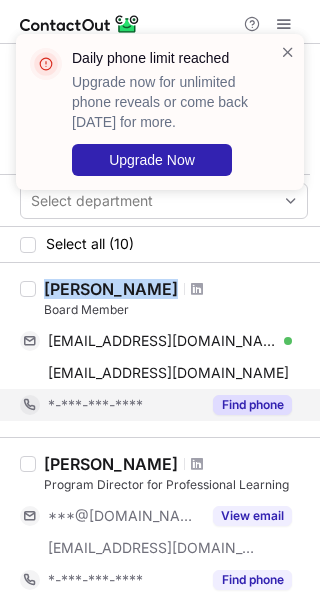 drag, startPoint x: 40, startPoint y: 294, endPoint x: 130, endPoint y: 294, distance: 90 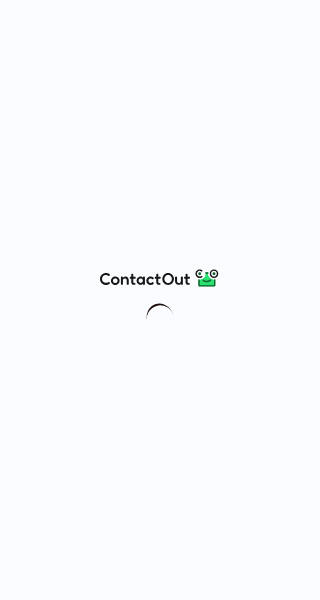 scroll, scrollTop: 0, scrollLeft: 0, axis: both 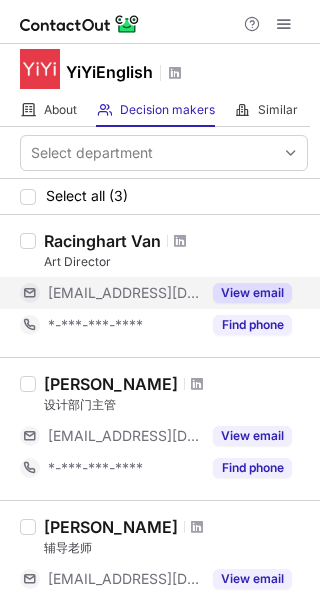 click on "View email" at bounding box center (252, 293) 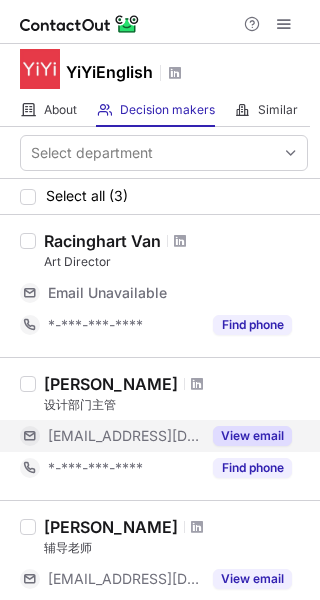 click on "View email" at bounding box center (252, 436) 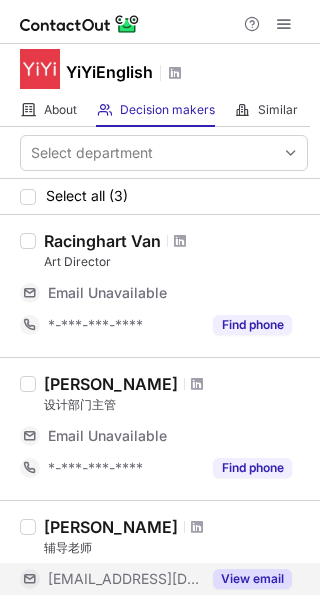 click on "View email" at bounding box center [252, 579] 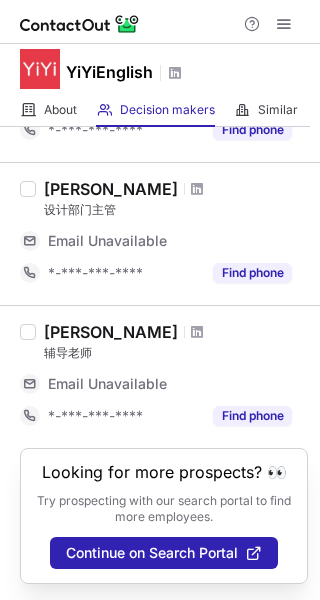 scroll, scrollTop: 163, scrollLeft: 0, axis: vertical 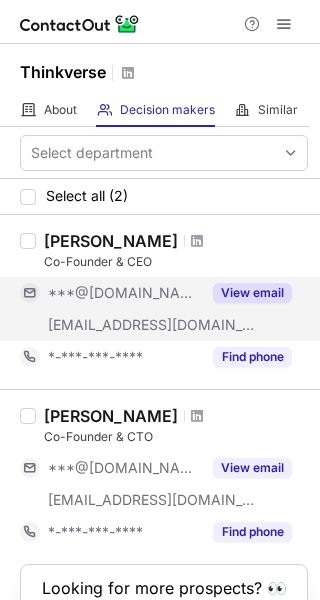 click on "View email" at bounding box center (252, 293) 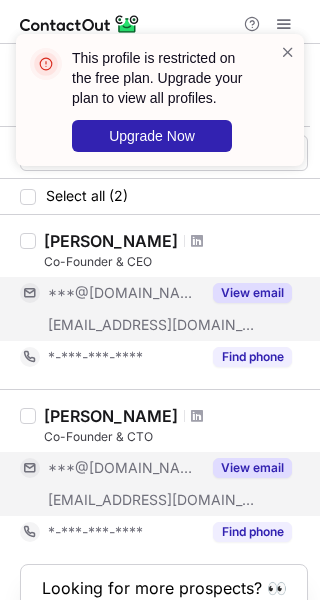 click on "View email" at bounding box center (252, 468) 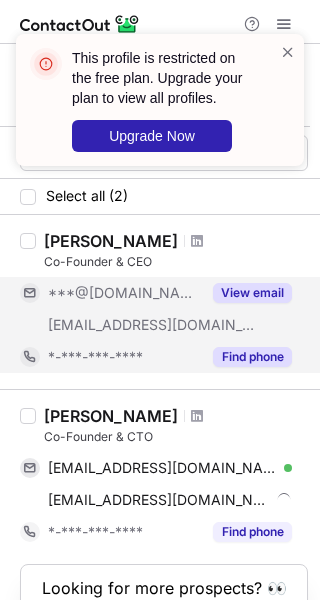 scroll, scrollTop: 100, scrollLeft: 0, axis: vertical 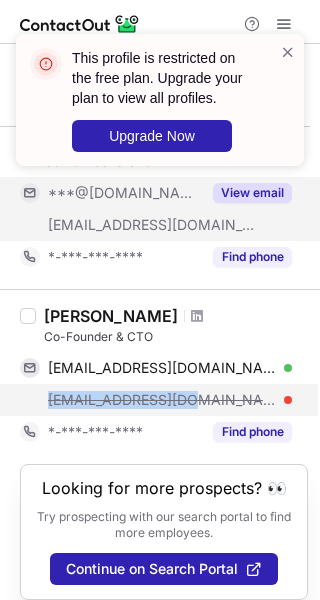 drag, startPoint x: 49, startPoint y: 394, endPoint x: 175, endPoint y: 391, distance: 126.035706 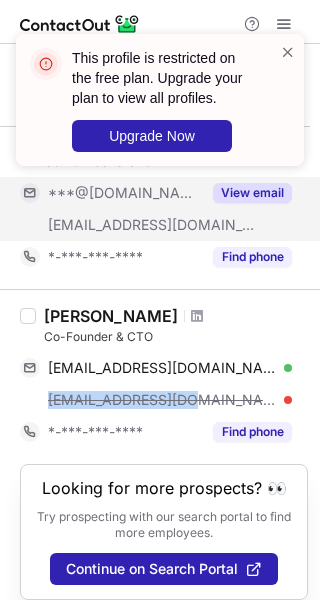 copy on "[EMAIL_ADDRESS][DOMAIN_NAME]" 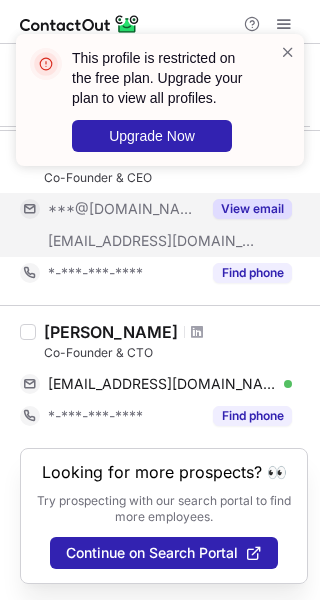 scroll, scrollTop: 84, scrollLeft: 0, axis: vertical 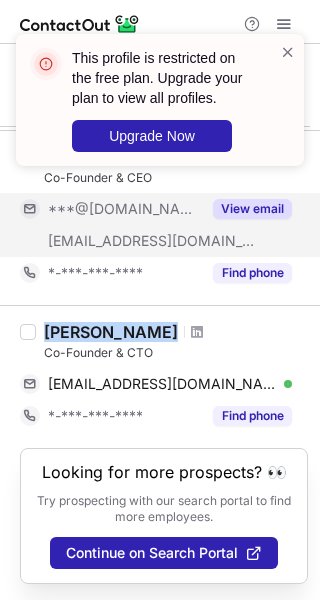 drag, startPoint x: 41, startPoint y: 330, endPoint x: 125, endPoint y: 336, distance: 84.21401 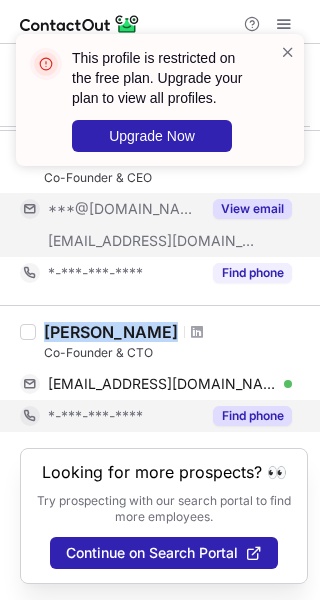 click on "Find phone" at bounding box center (252, 416) 